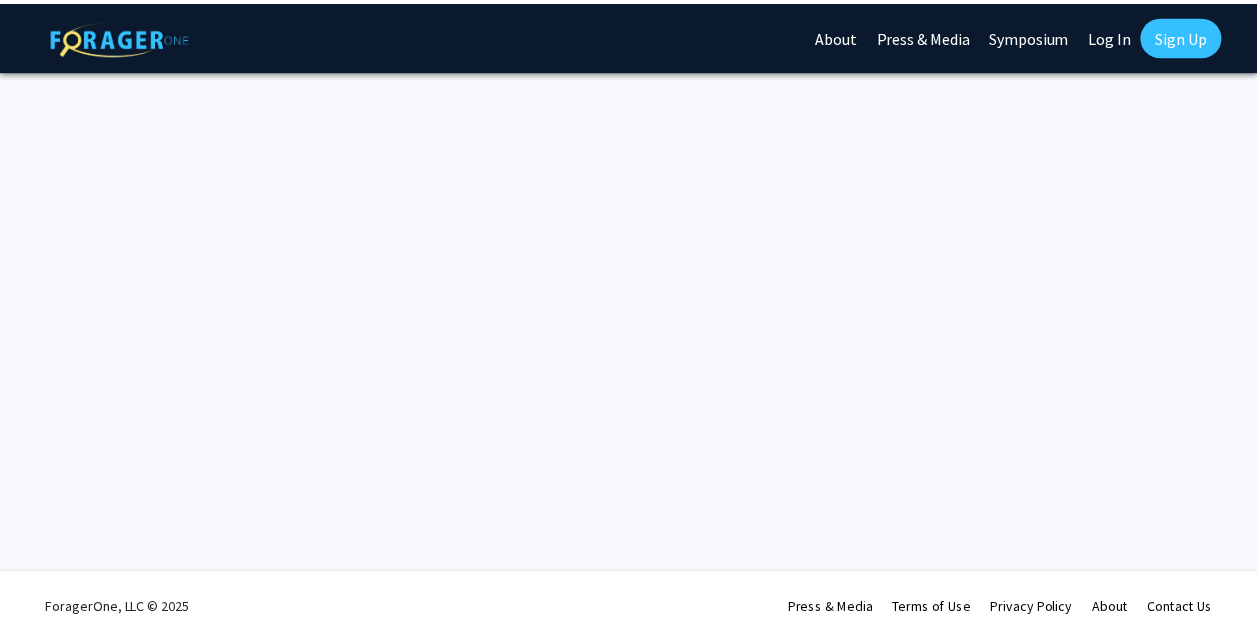 scroll, scrollTop: 0, scrollLeft: 0, axis: both 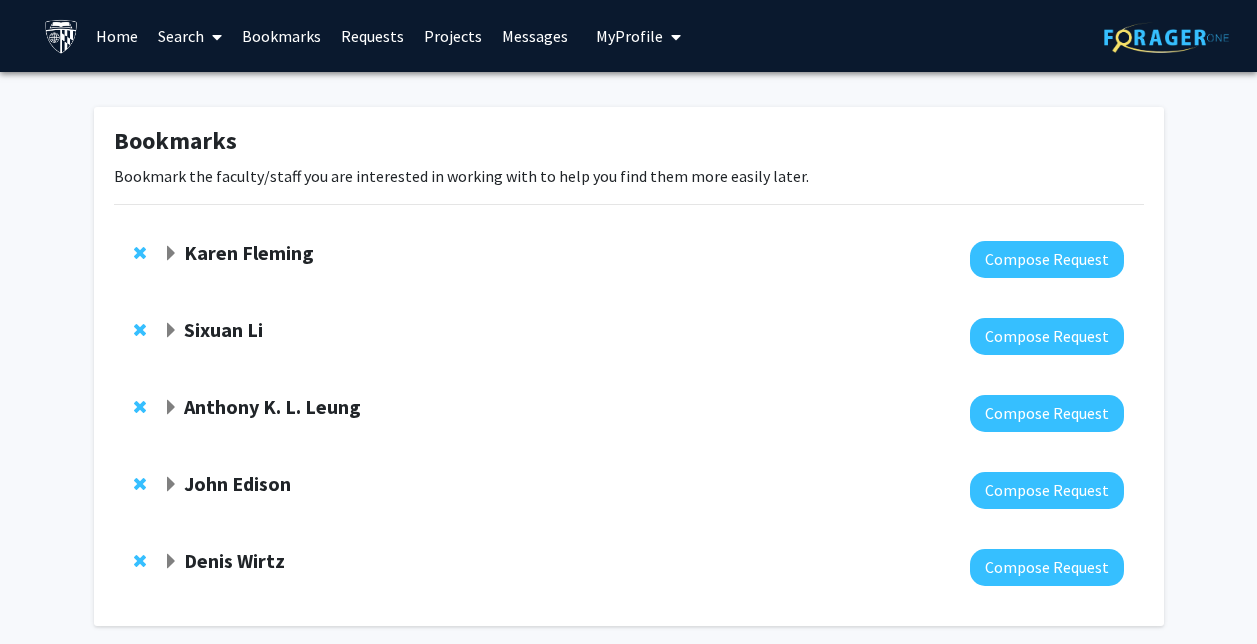 click 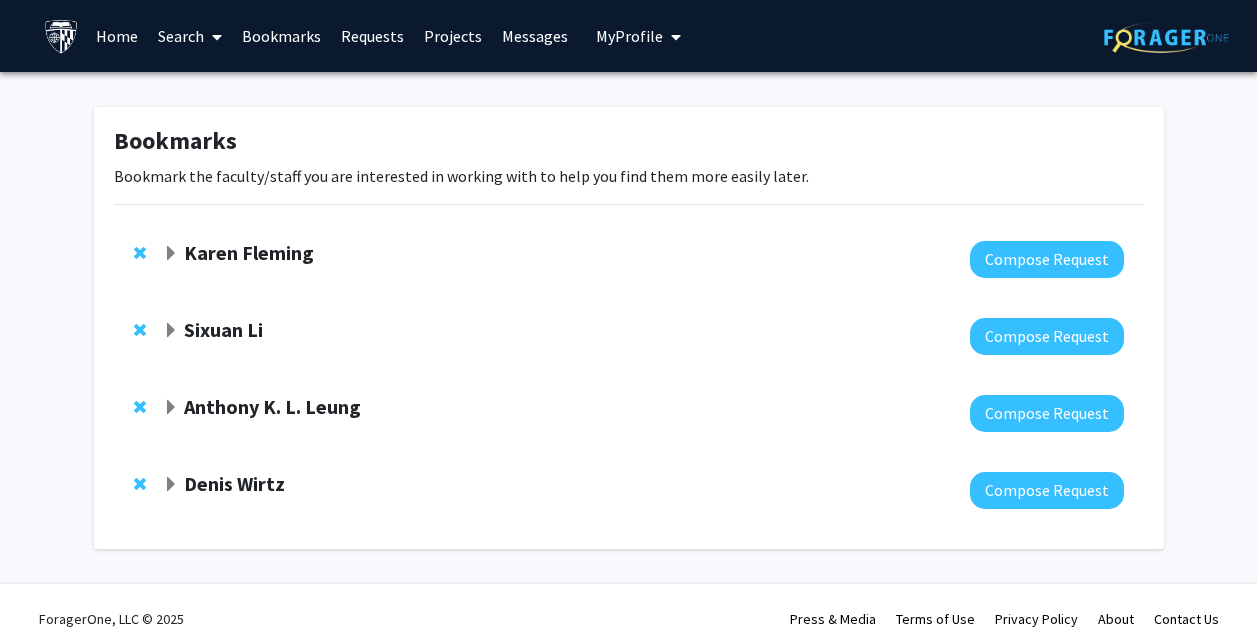 click on "Bookmarks" at bounding box center [281, 36] 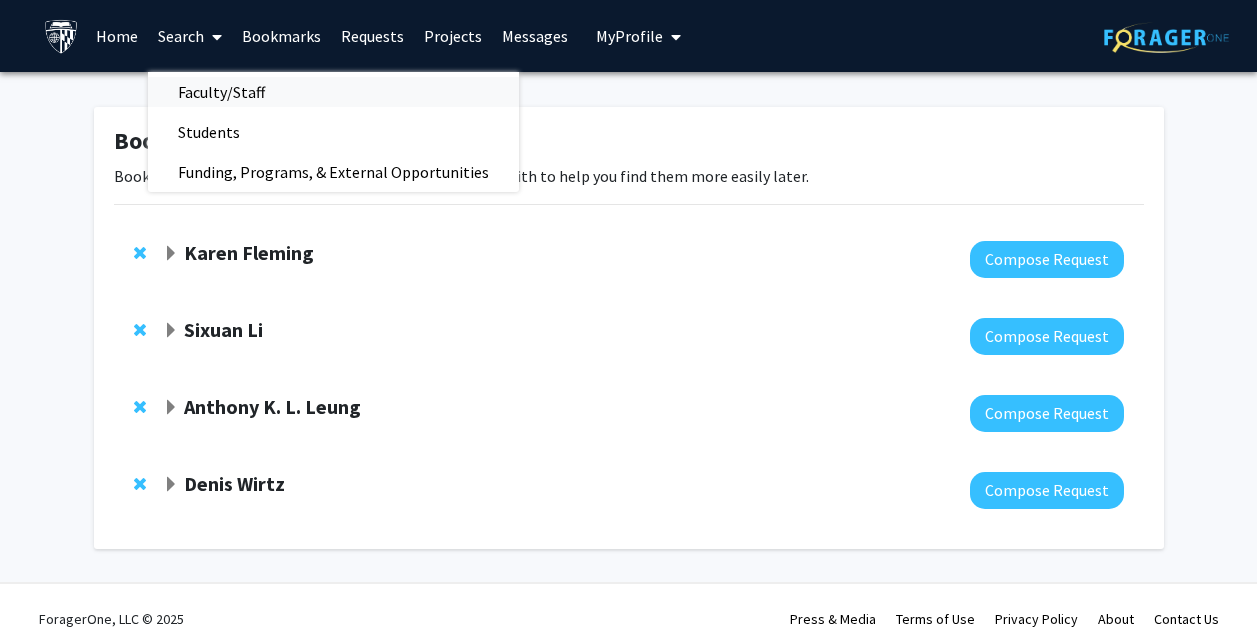 click on "Faculty/Staff" at bounding box center (221, 92) 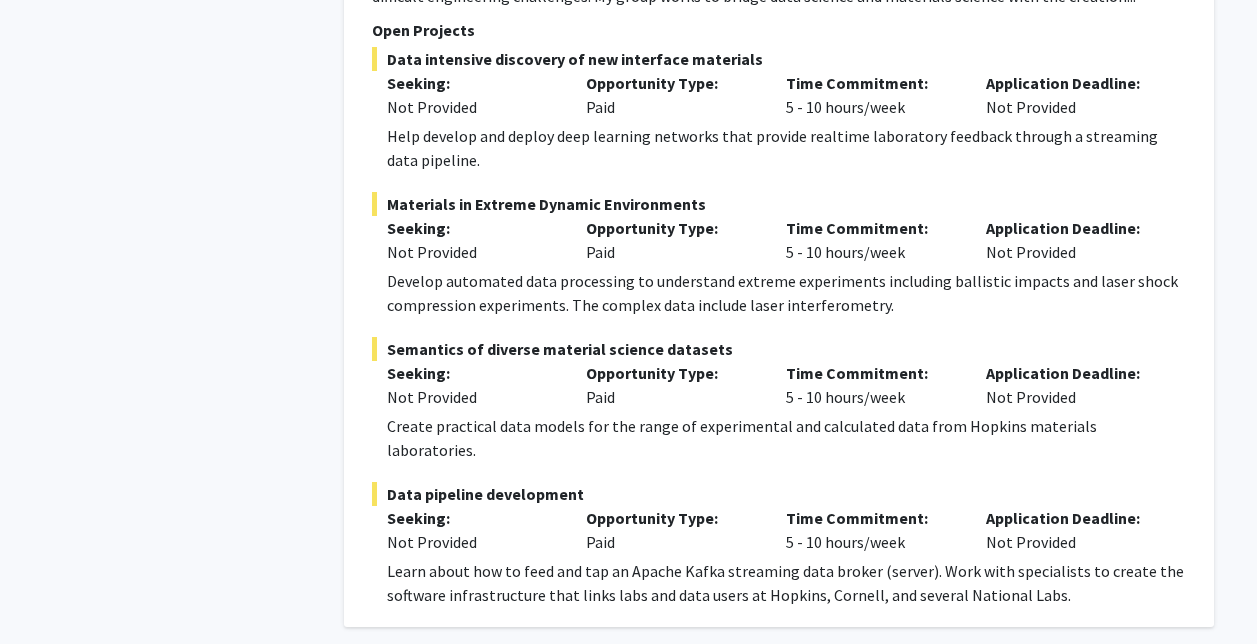 scroll, scrollTop: 9380, scrollLeft: 0, axis: vertical 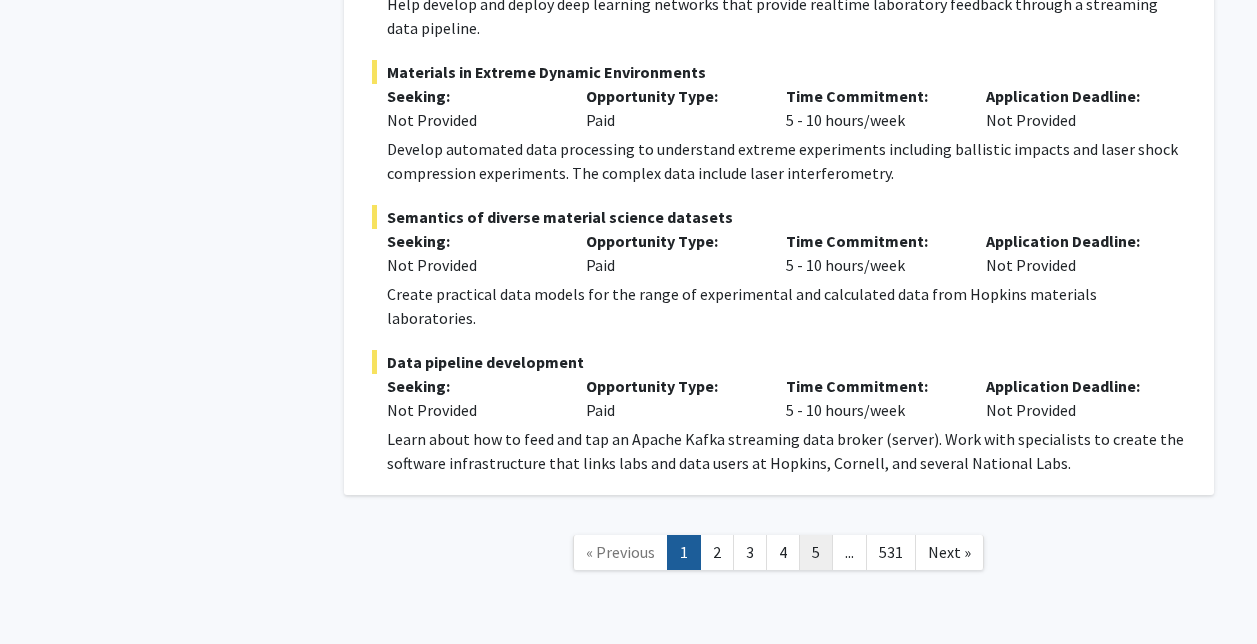 click on "5" 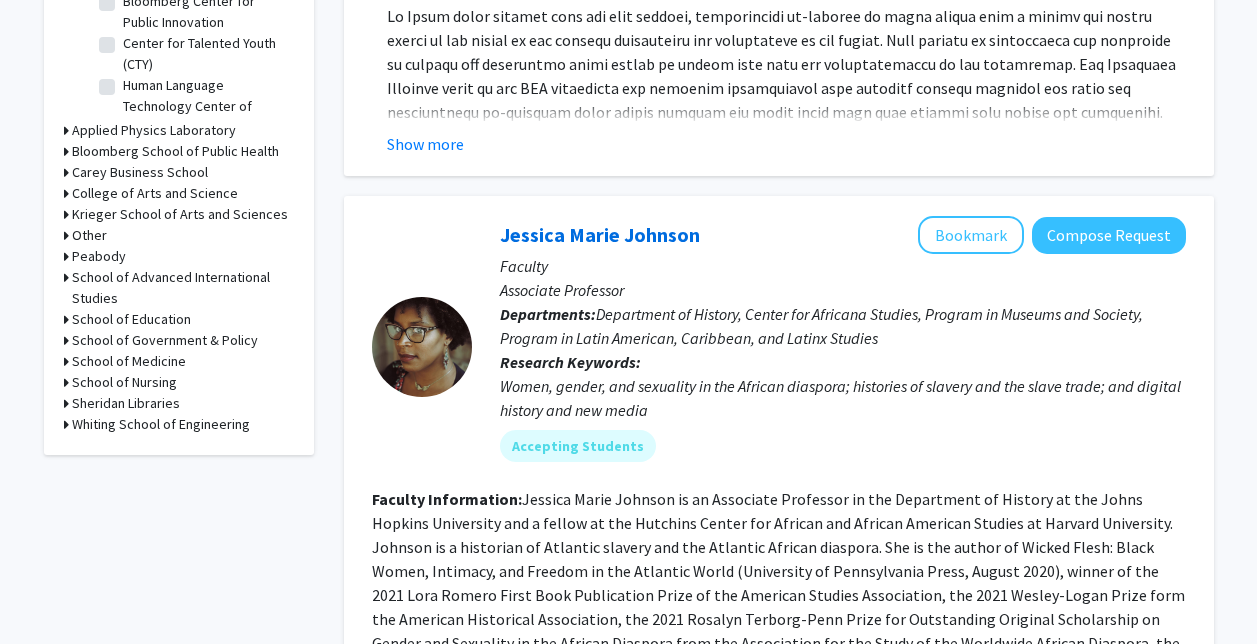 scroll, scrollTop: 778, scrollLeft: 0, axis: vertical 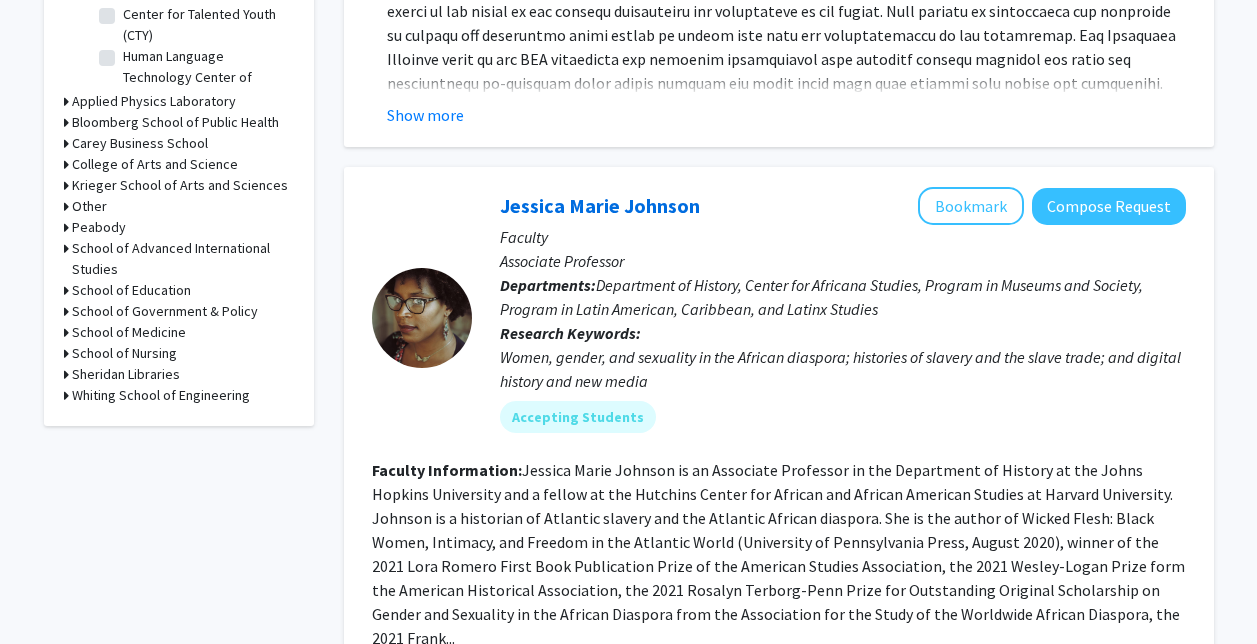 click on "Whiting School of Engineering" at bounding box center (161, 395) 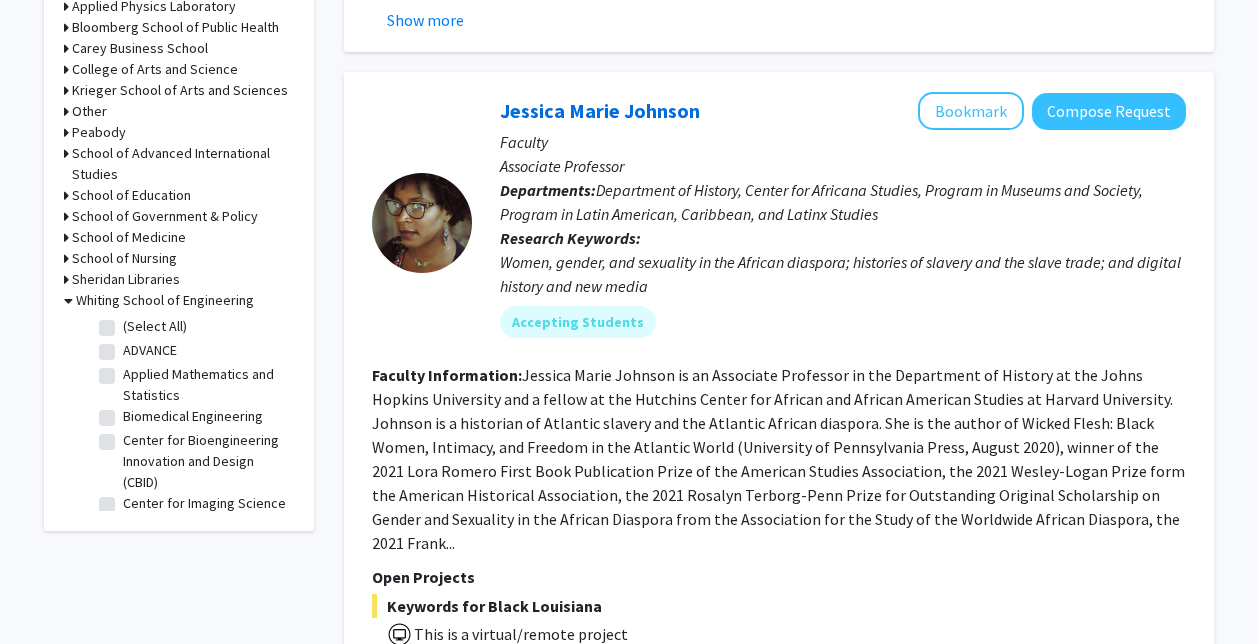 scroll, scrollTop: 874, scrollLeft: 0, axis: vertical 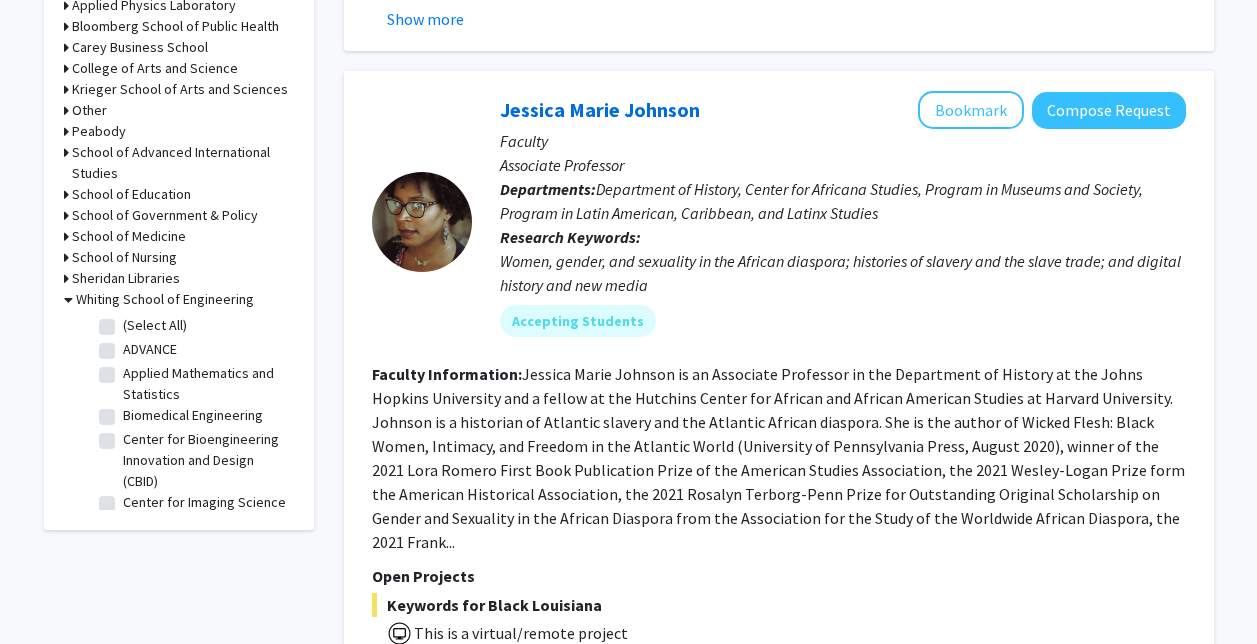 click on "(Select All)" 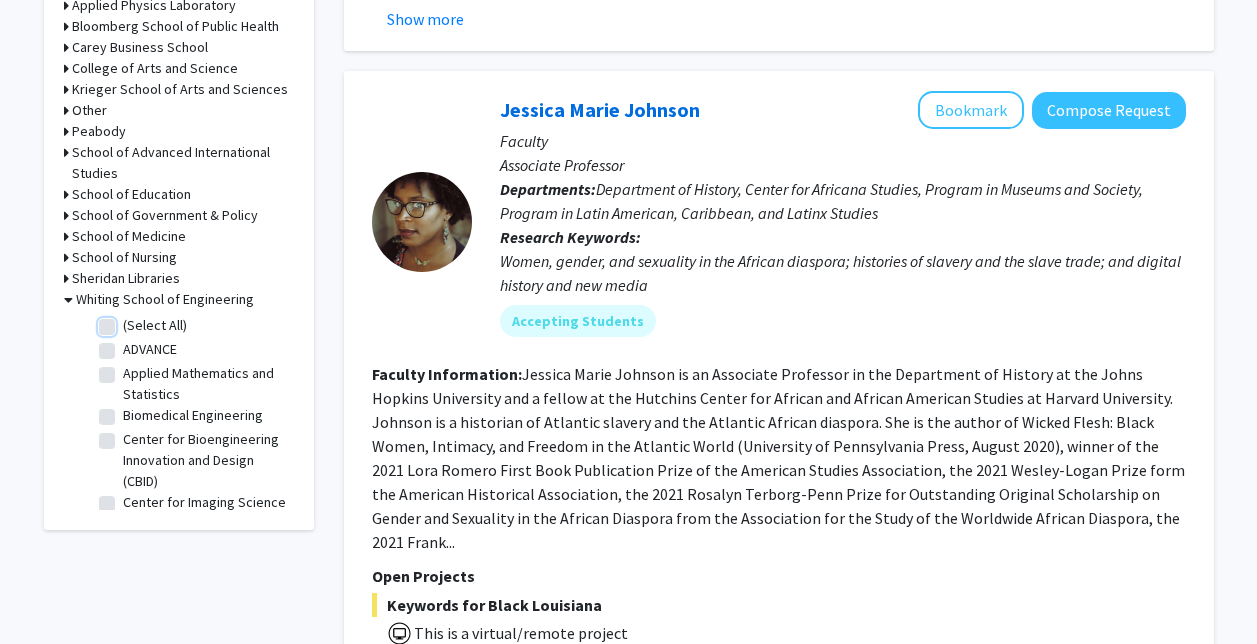 click on "(Select All)" at bounding box center [129, 321] 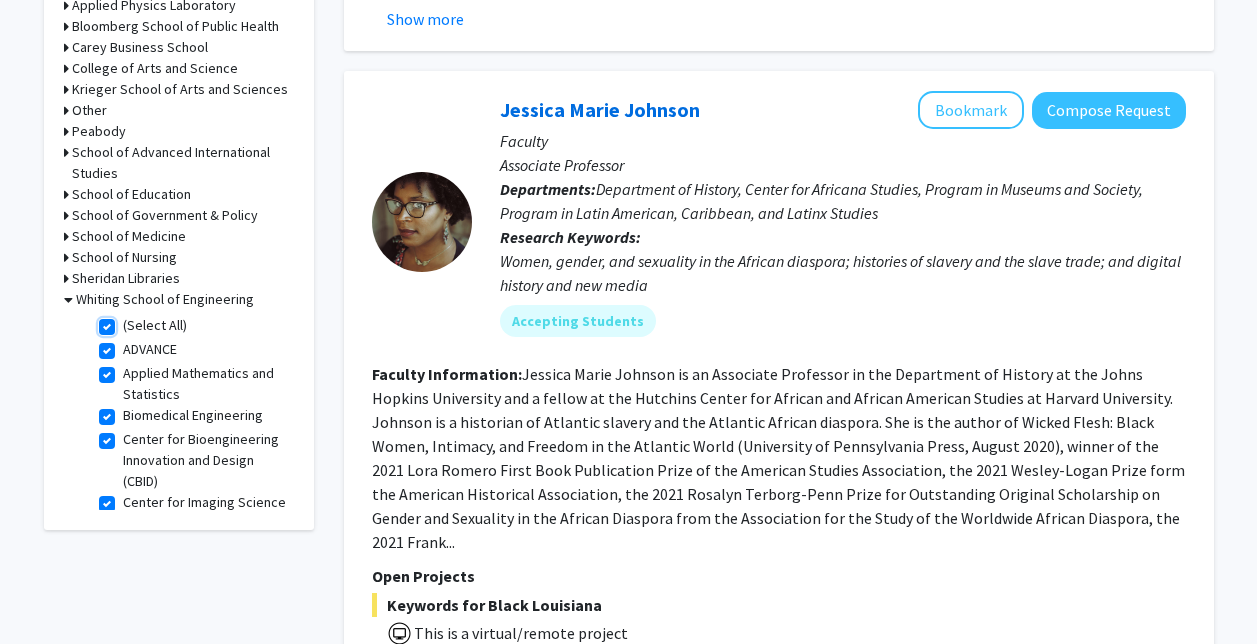 scroll, scrollTop: 0, scrollLeft: 0, axis: both 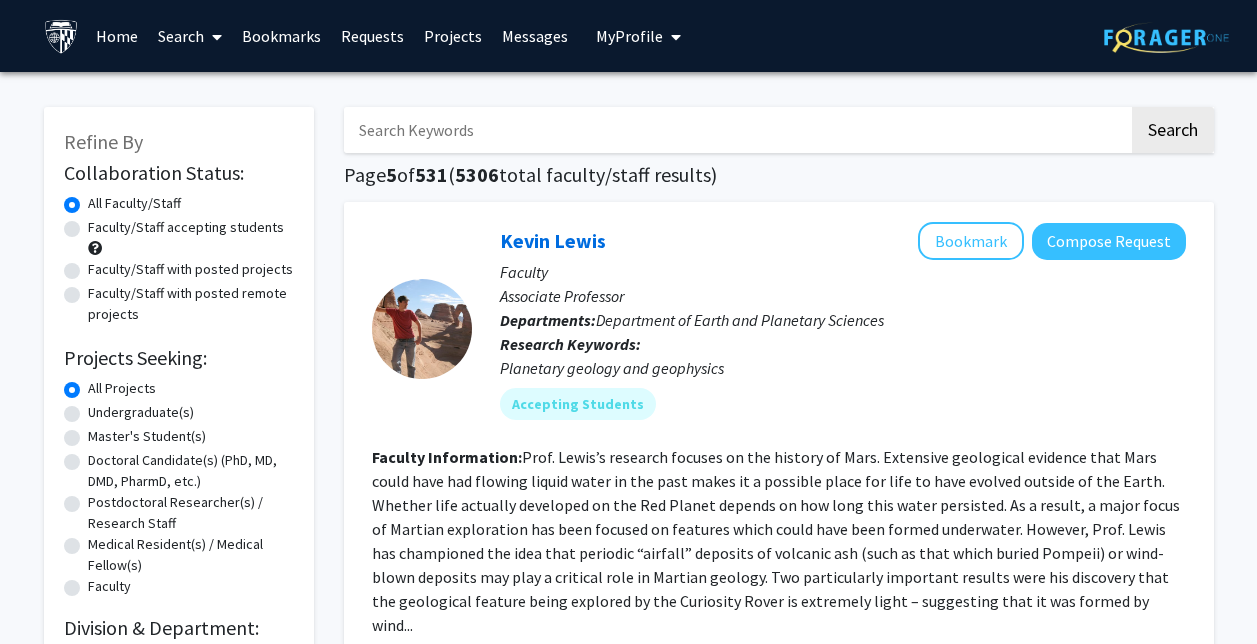 checkbox on "true" 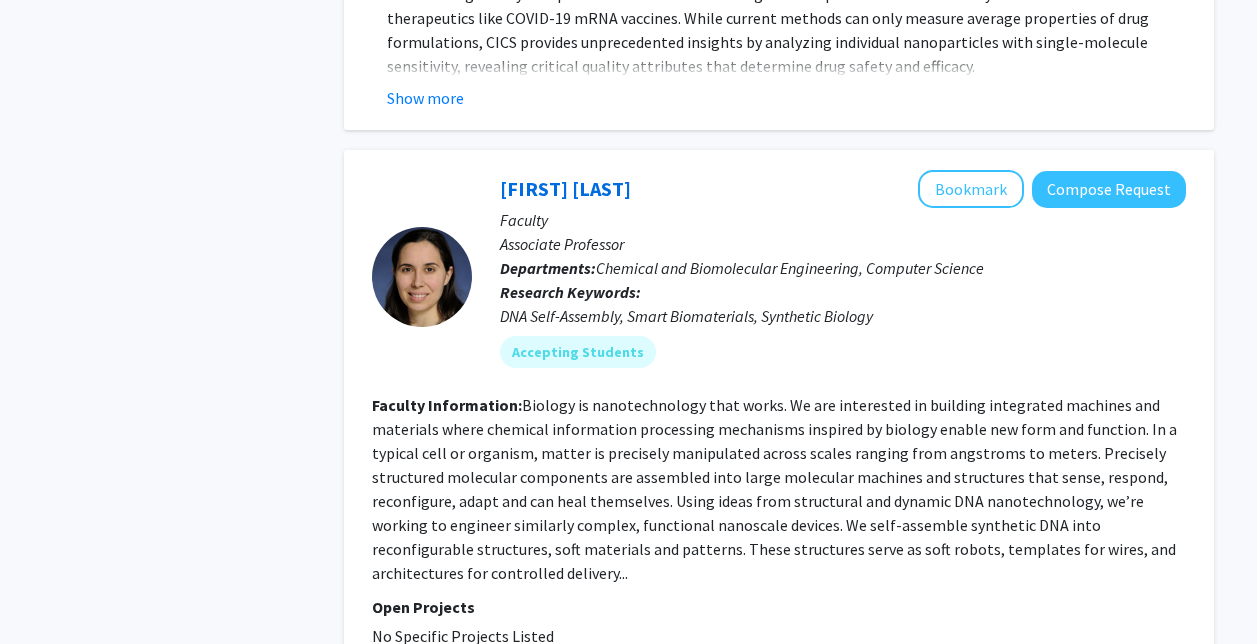 scroll, scrollTop: 6834, scrollLeft: 0, axis: vertical 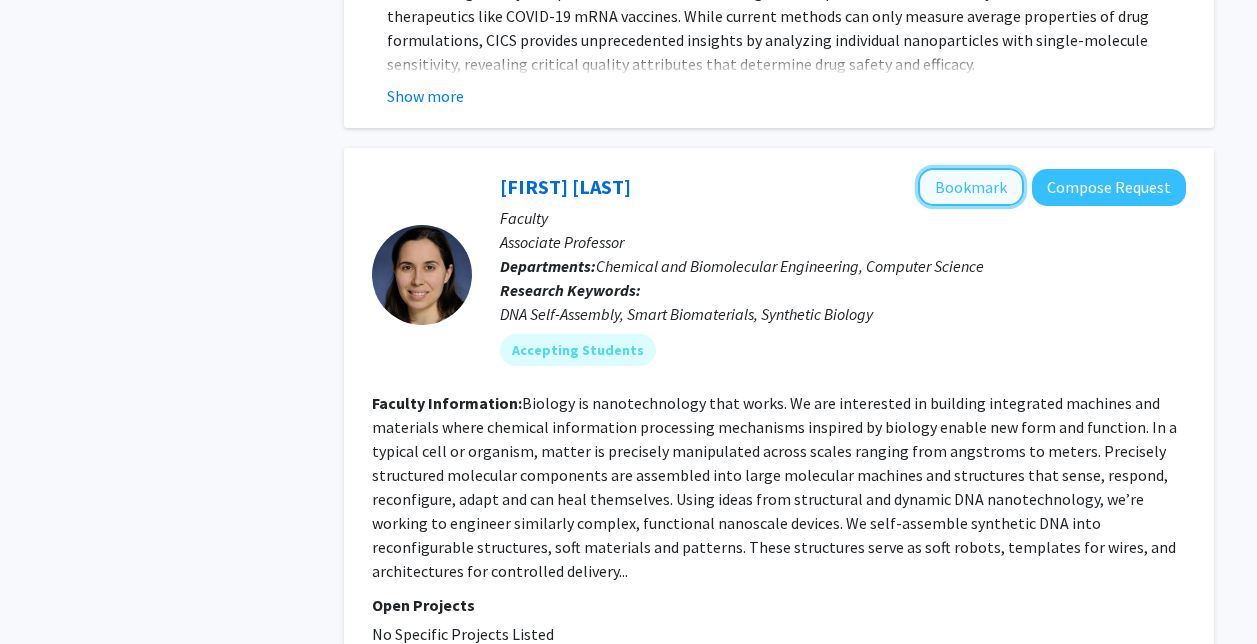click on "Bookmark" 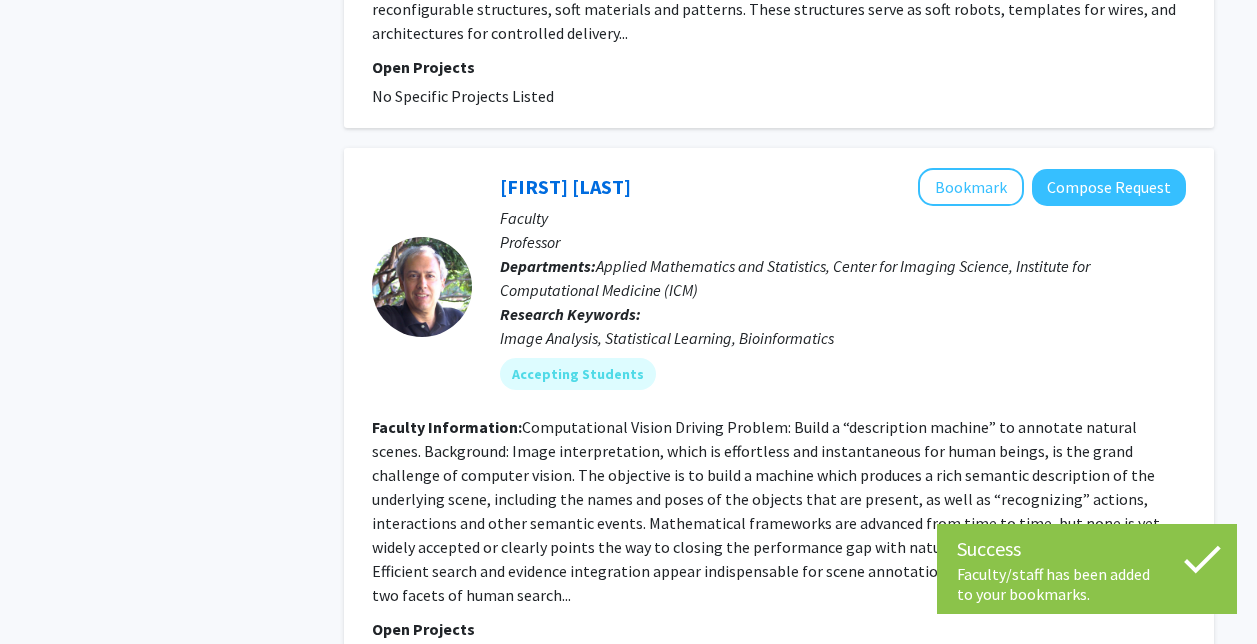 scroll, scrollTop: 7567, scrollLeft: 0, axis: vertical 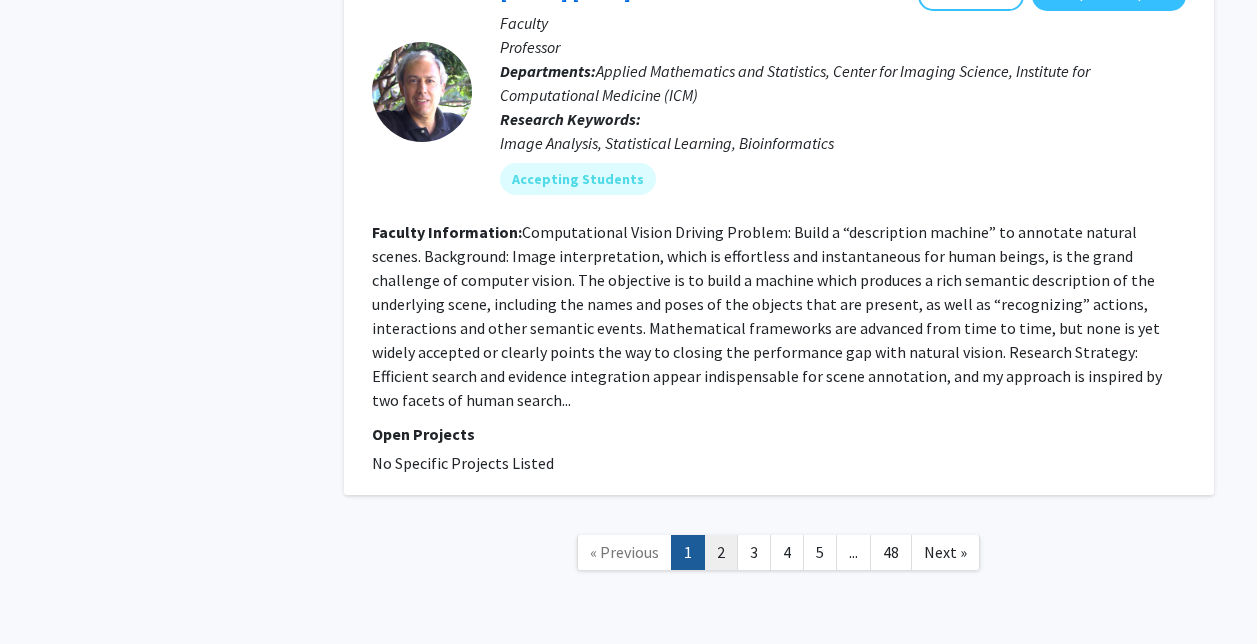 click on "2" 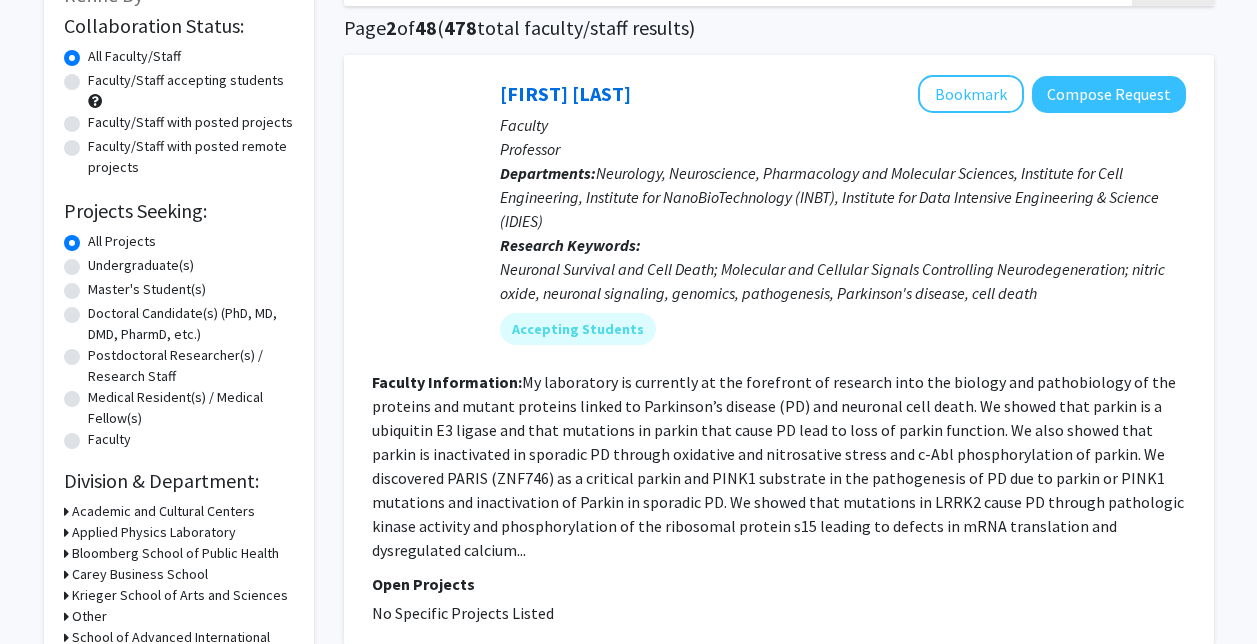 scroll, scrollTop: 151, scrollLeft: 0, axis: vertical 